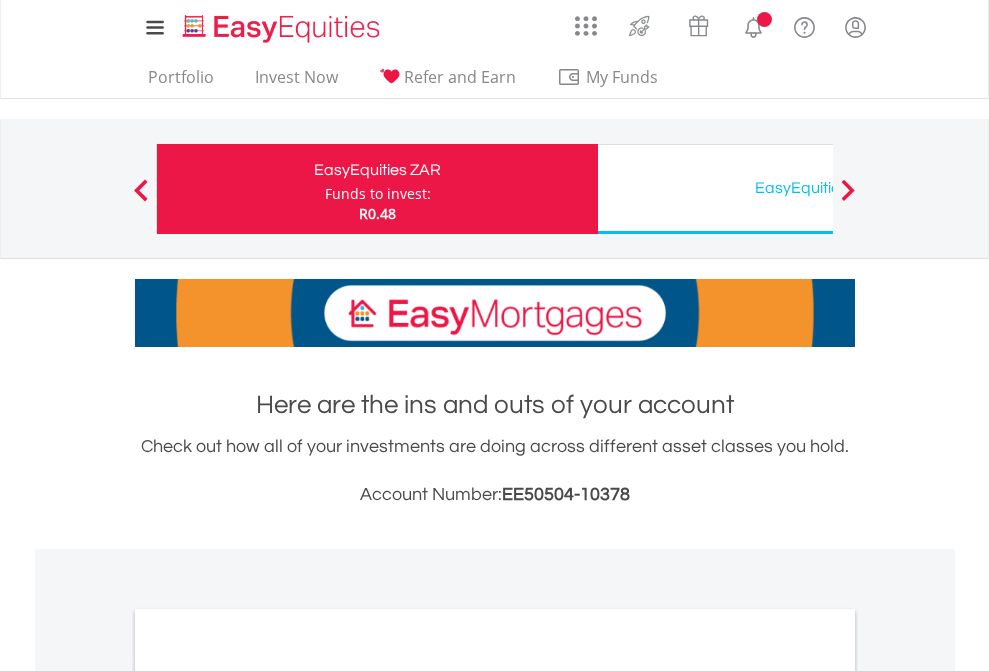 scroll, scrollTop: 0, scrollLeft: 0, axis: both 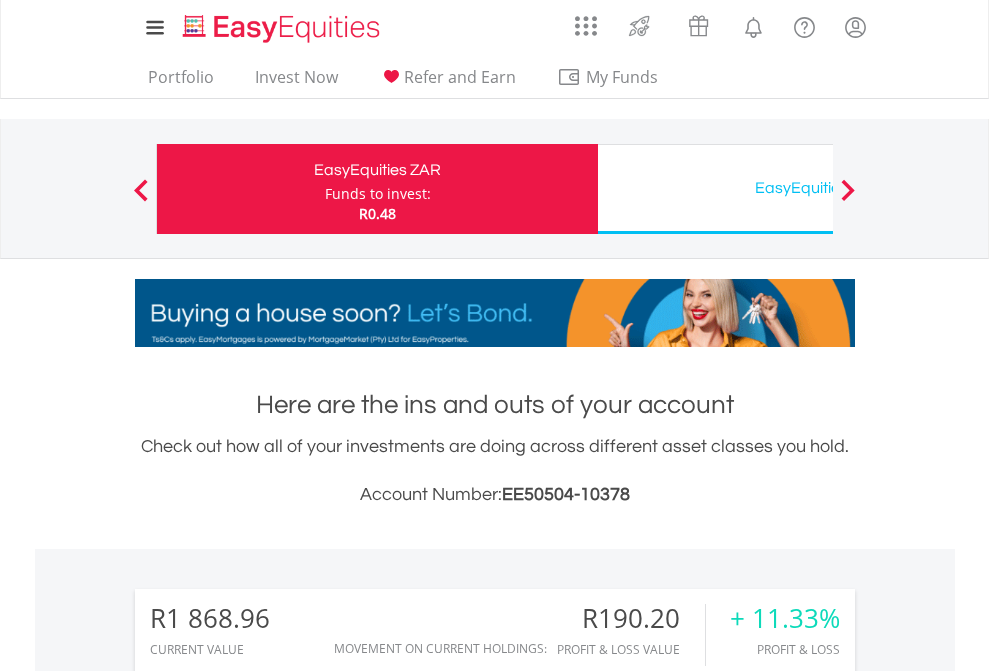click on "Funds to invest:" at bounding box center [378, 194] 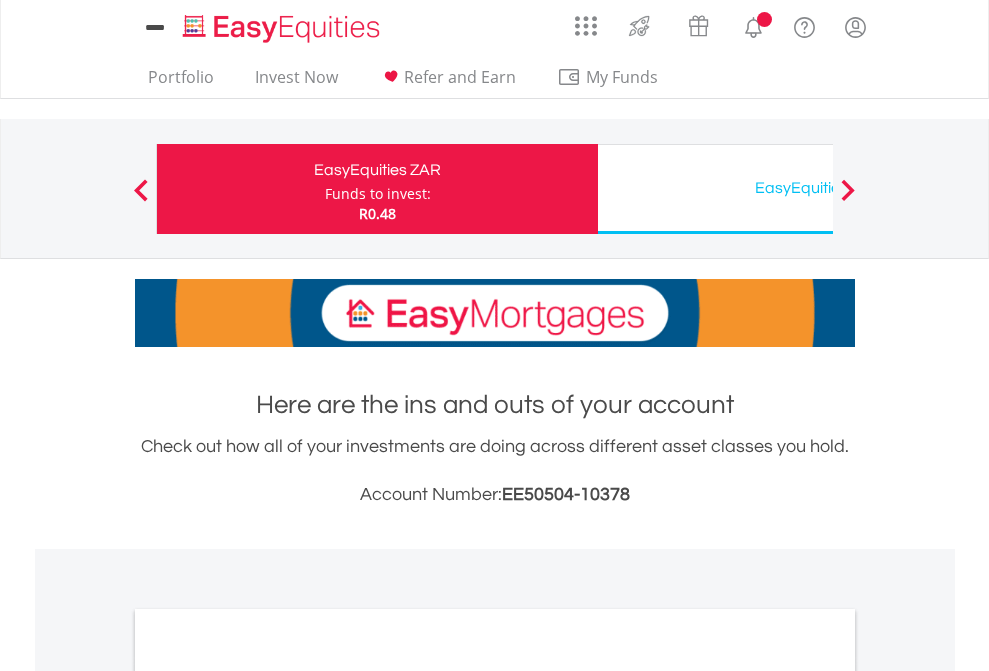 scroll, scrollTop: 0, scrollLeft: 0, axis: both 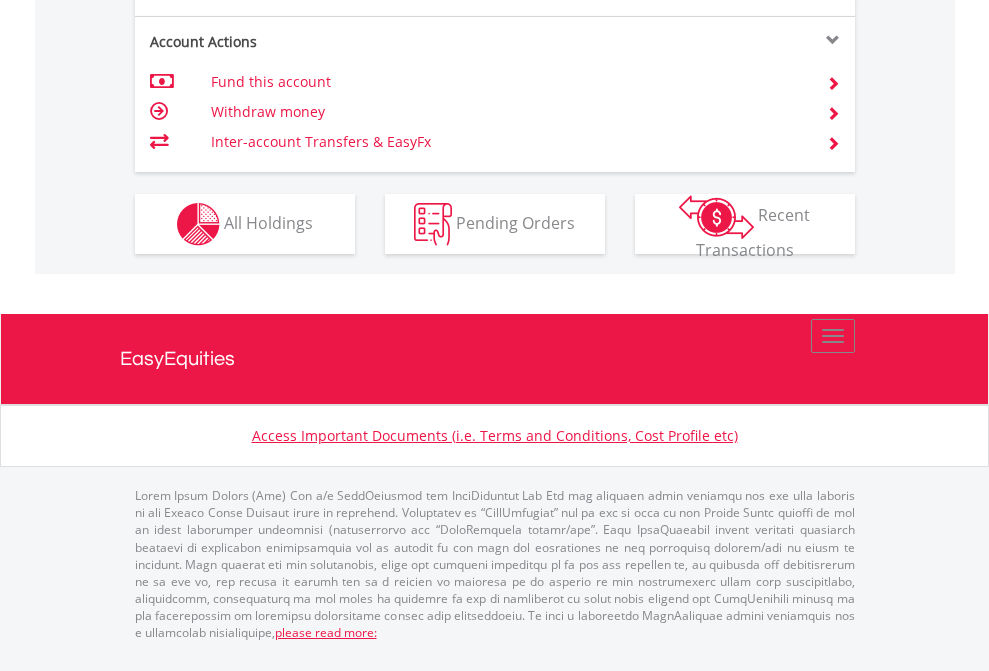click on "Investment types" at bounding box center [706, -337] 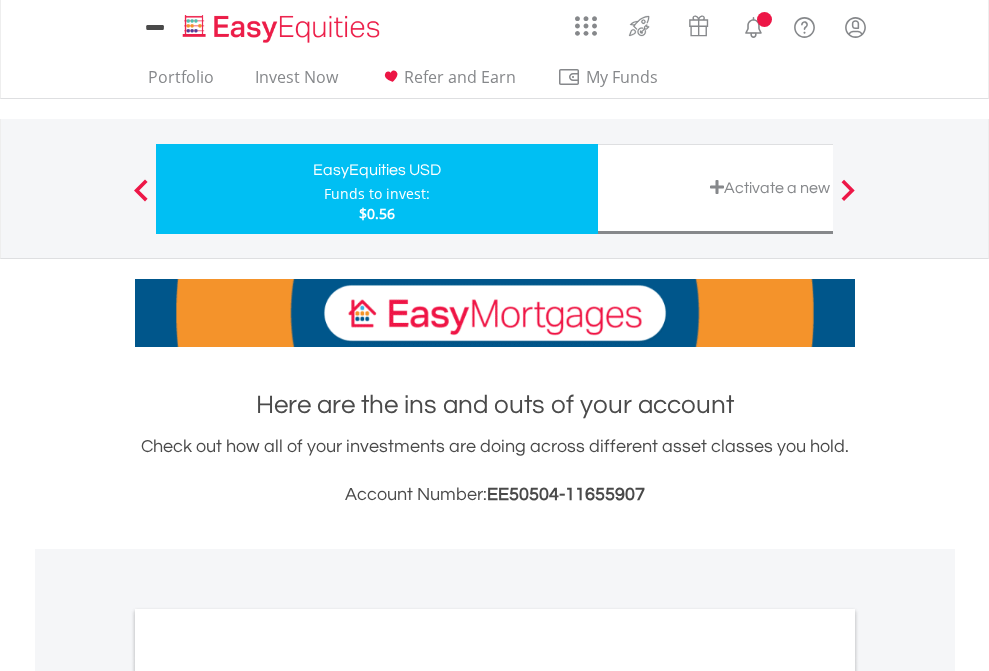 scroll, scrollTop: 0, scrollLeft: 0, axis: both 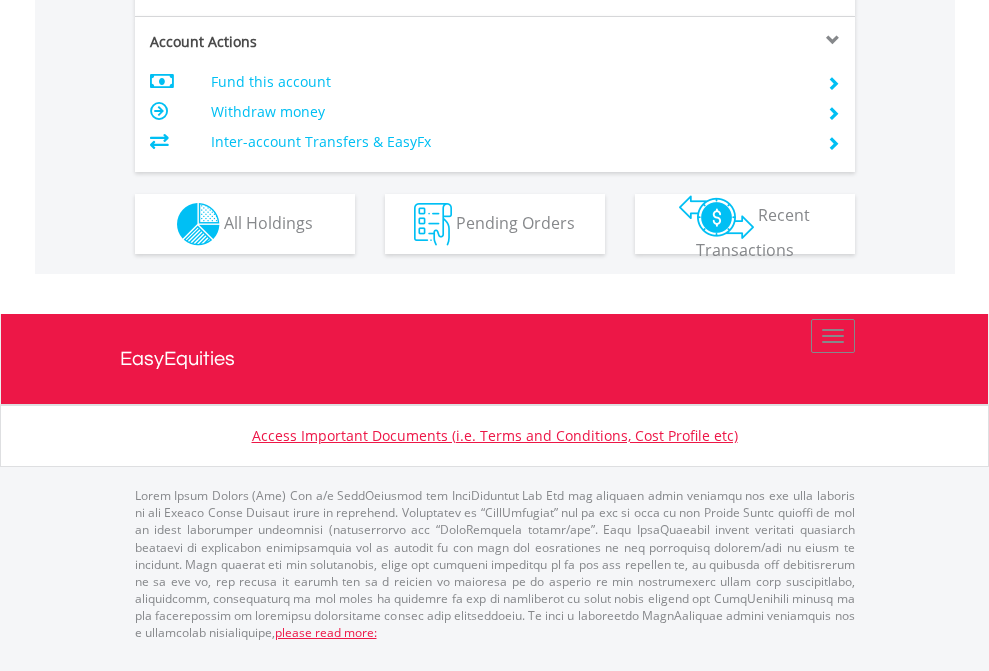 click on "Investment types" at bounding box center (706, -337) 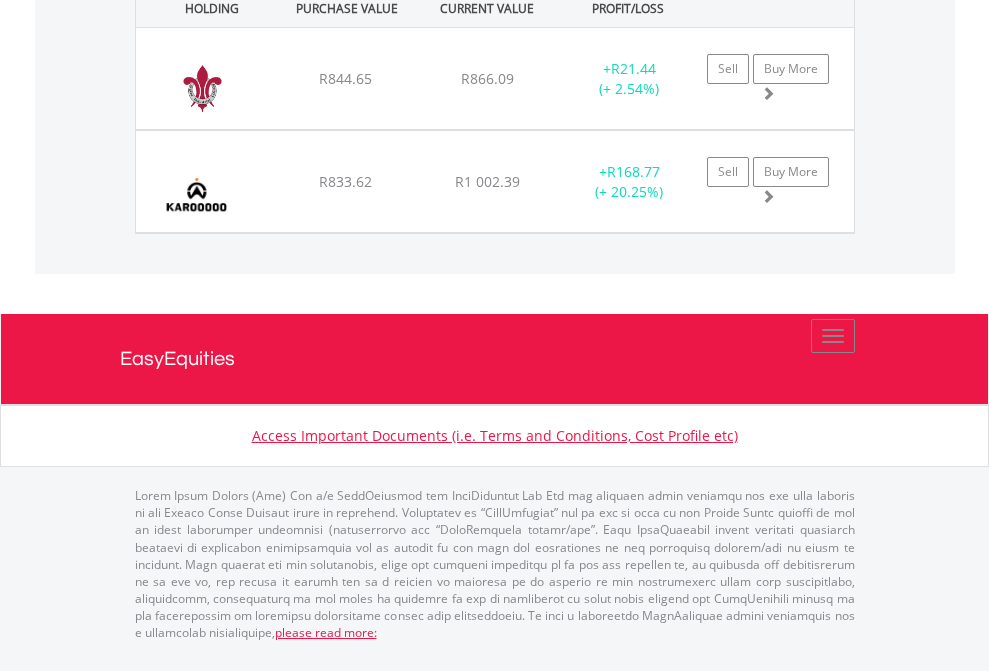 click on "EasyEquities USD" at bounding box center [818, -1071] 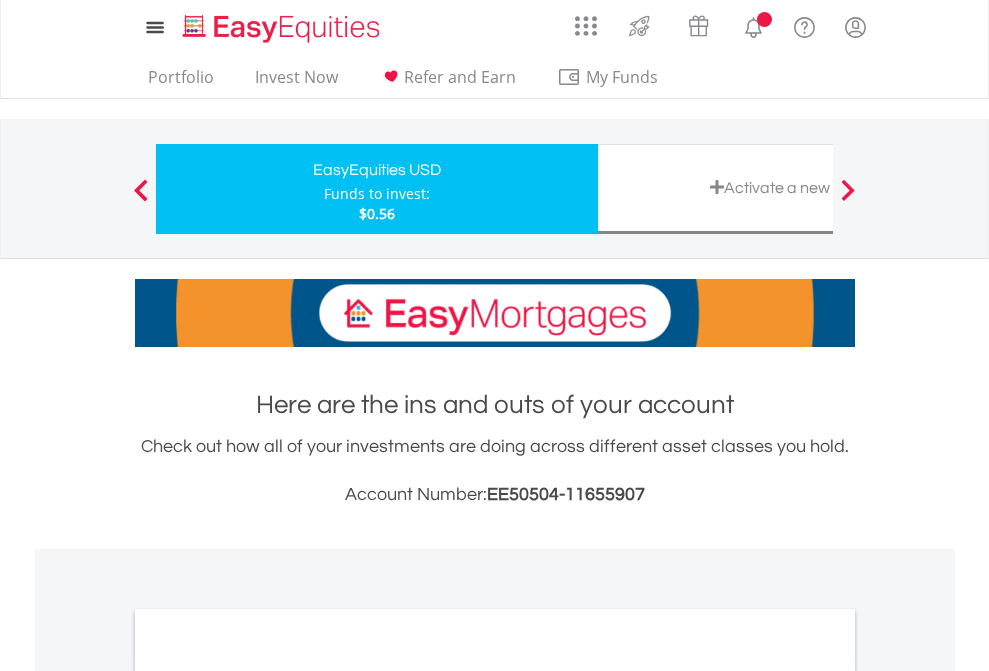 scroll, scrollTop: 1202, scrollLeft: 0, axis: vertical 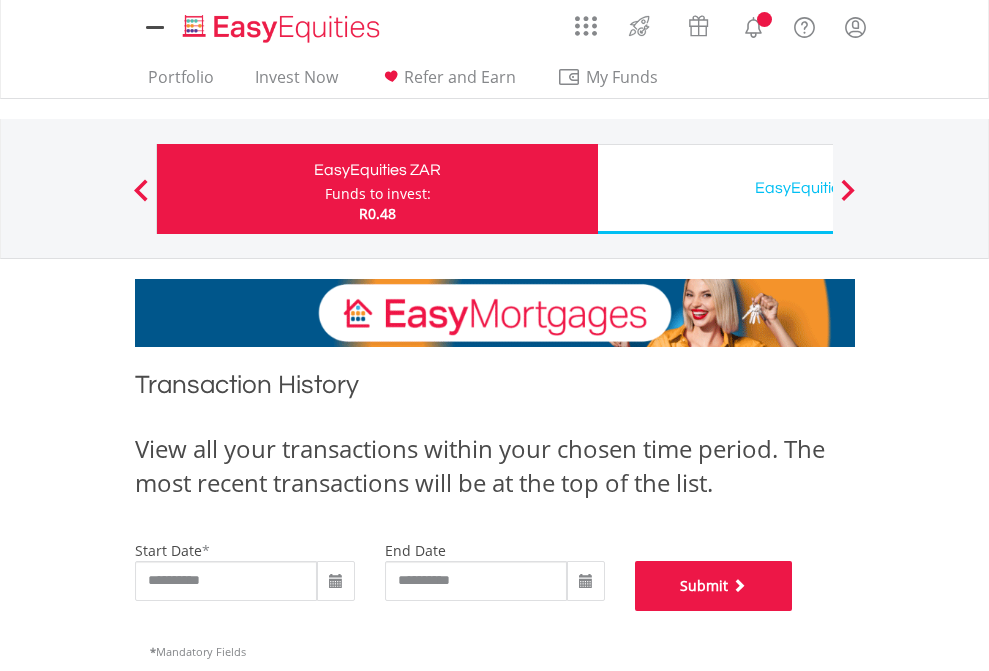 click on "Submit" at bounding box center (714, 586) 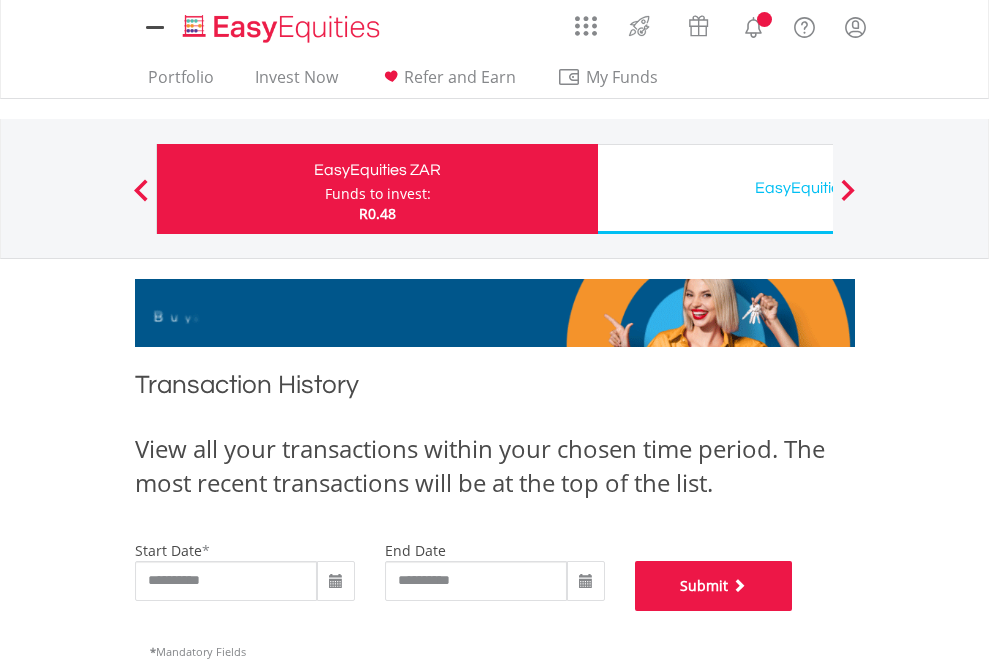 scroll, scrollTop: 811, scrollLeft: 0, axis: vertical 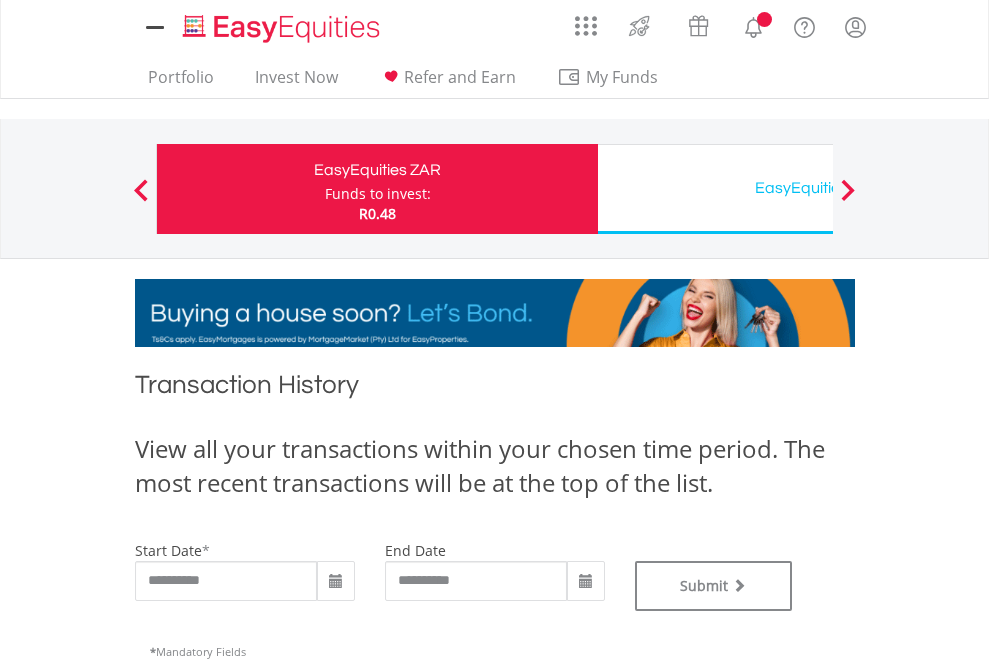 click on "EasyEquities USD" at bounding box center [818, 188] 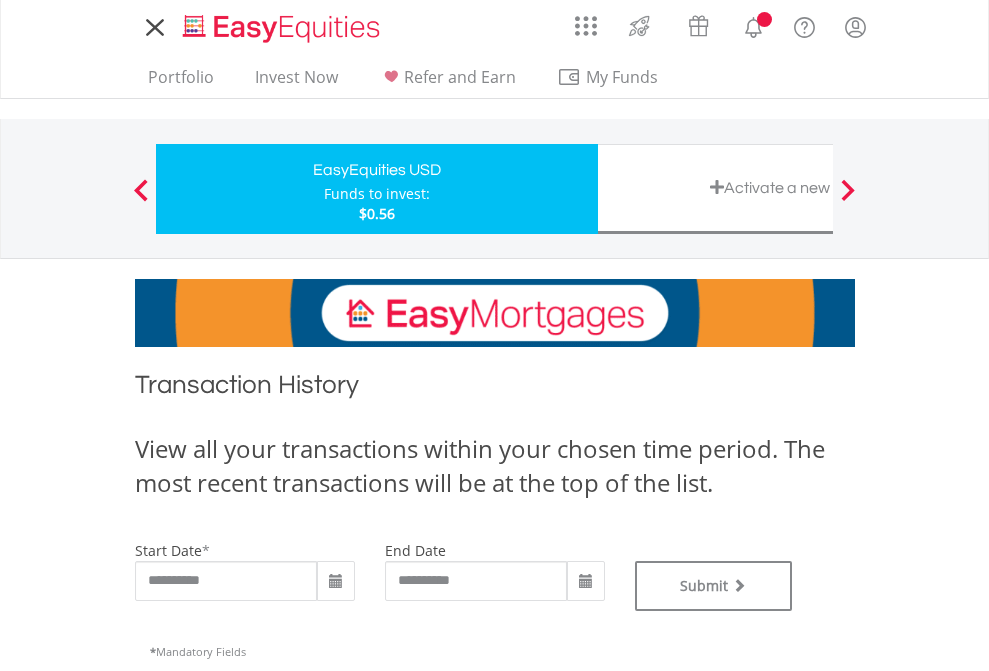 scroll, scrollTop: 0, scrollLeft: 0, axis: both 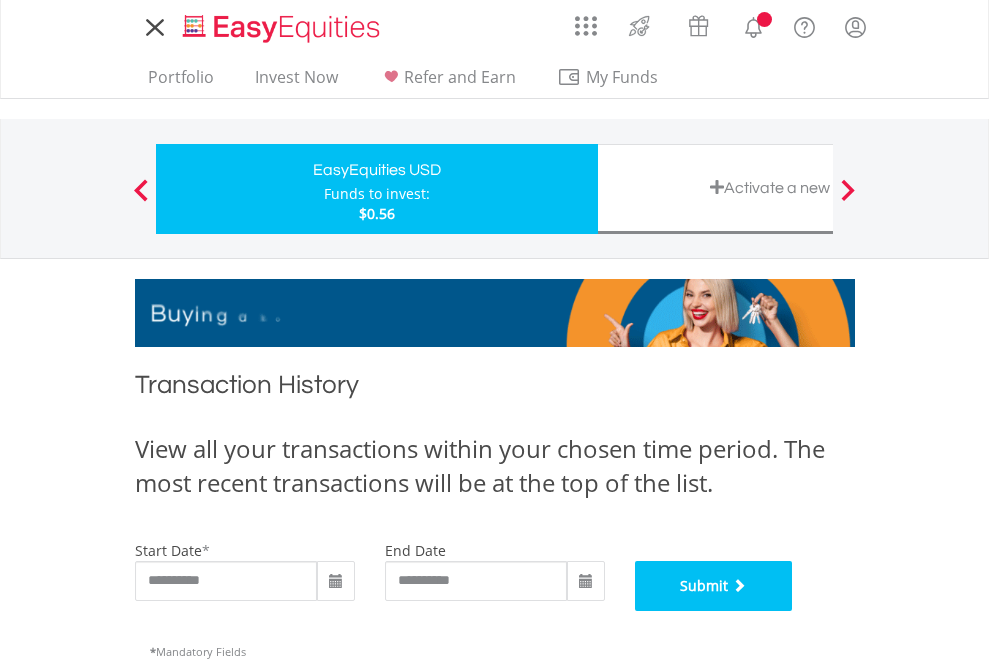 click on "Submit" at bounding box center [714, 586] 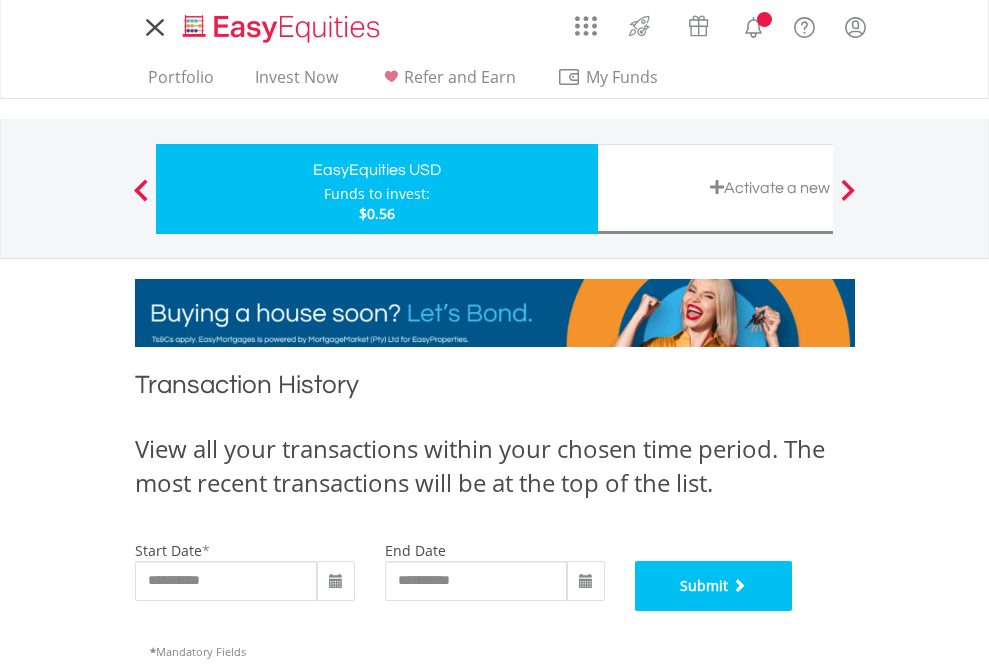 scroll, scrollTop: 811, scrollLeft: 0, axis: vertical 